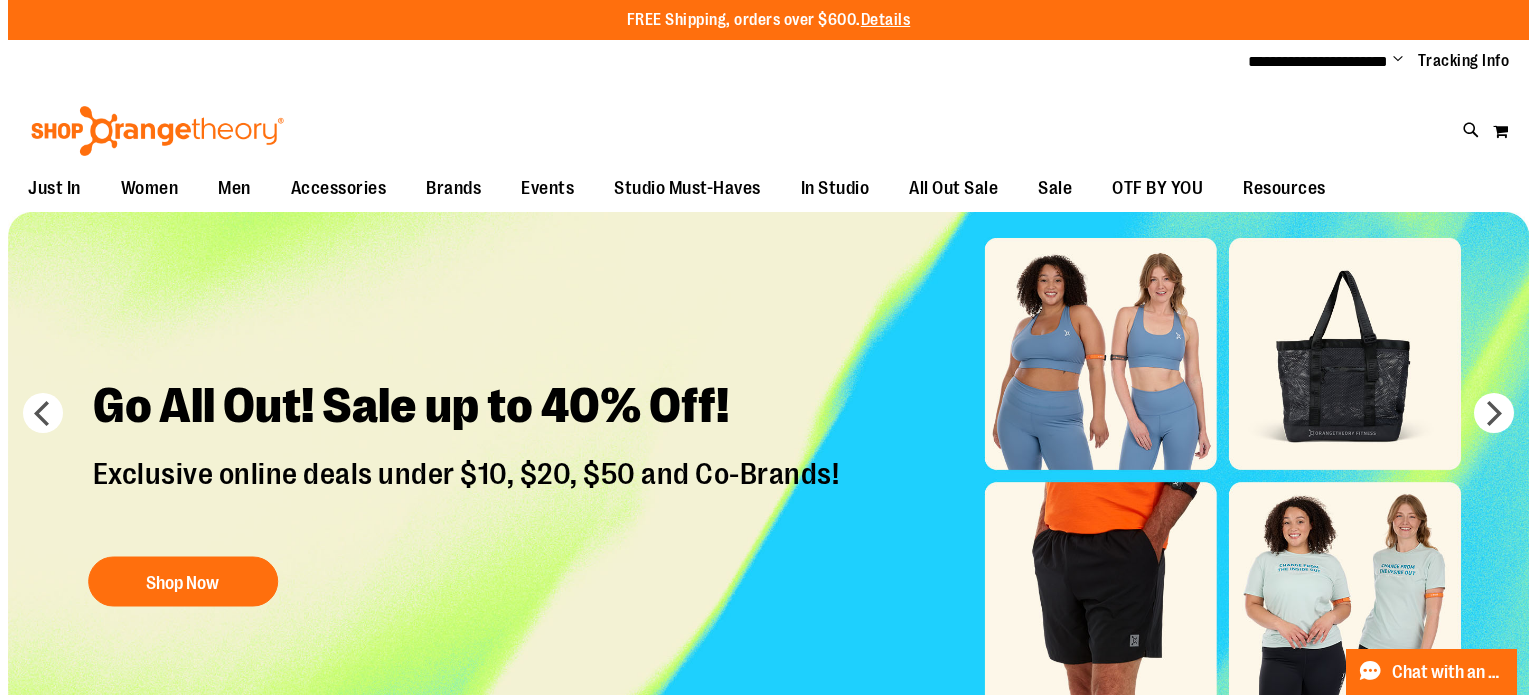 scroll, scrollTop: 0, scrollLeft: 0, axis: both 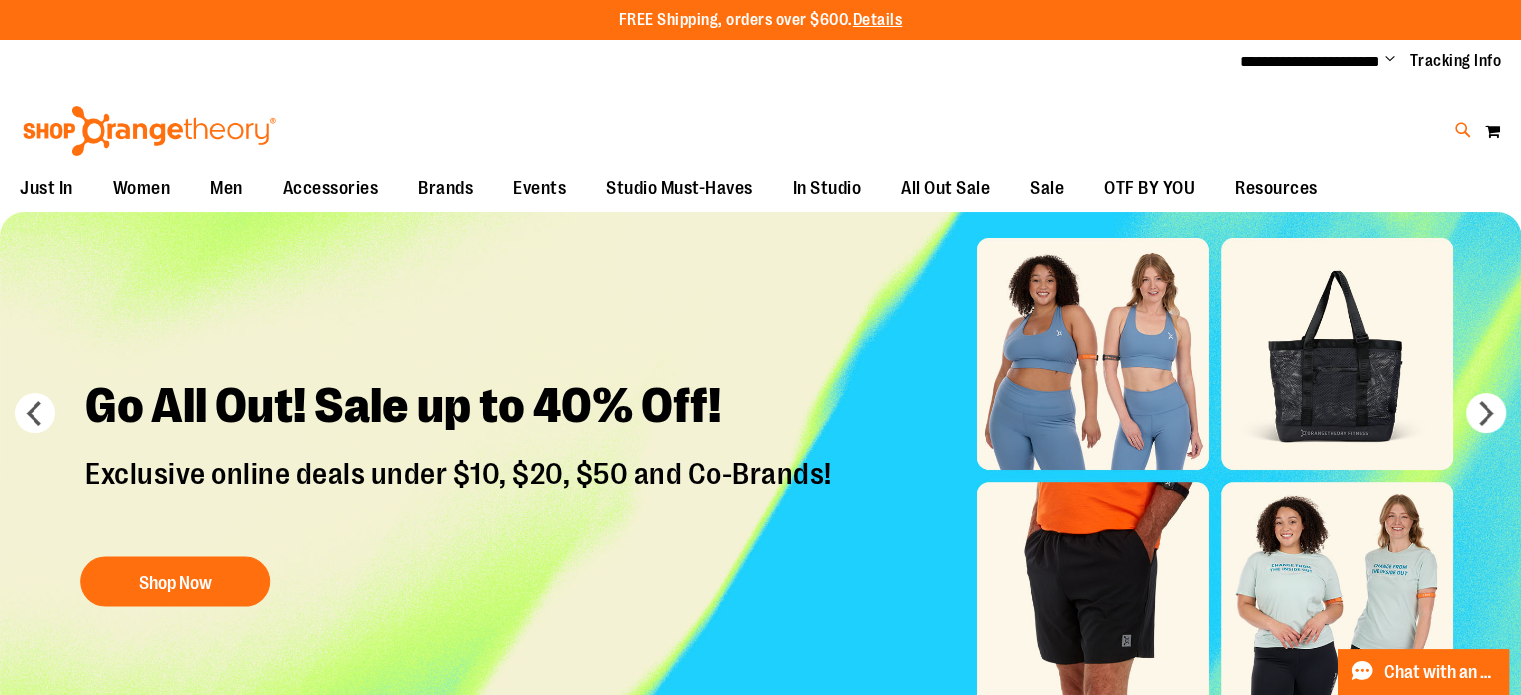 type on "**********" 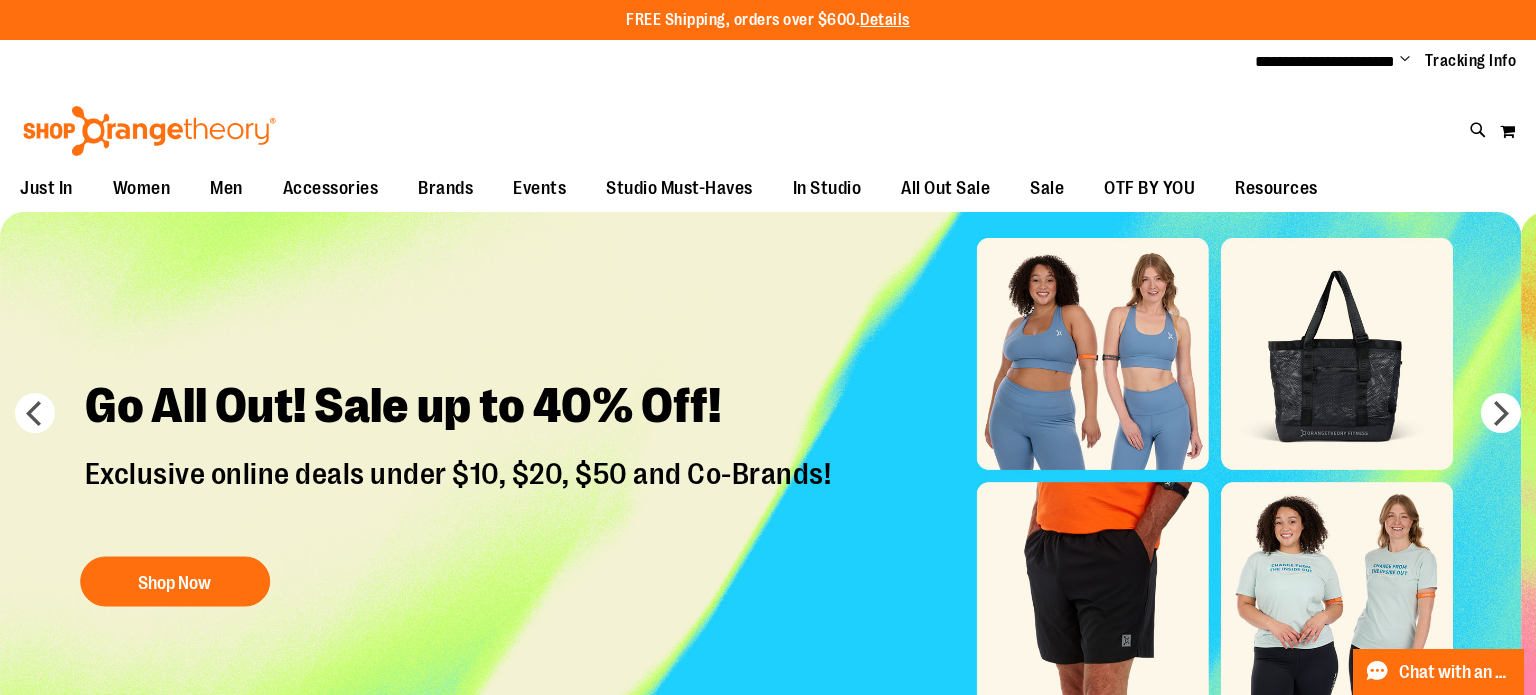 type on "********" 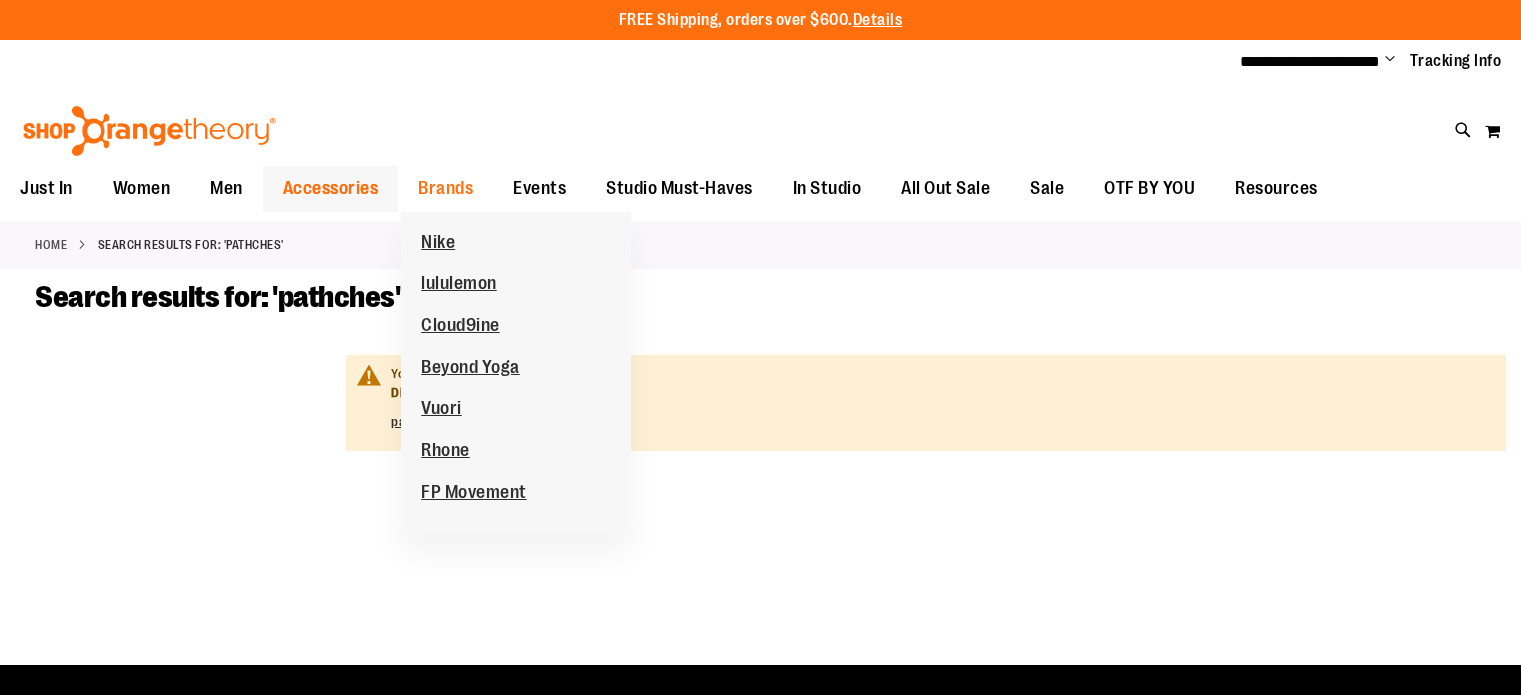 scroll, scrollTop: 0, scrollLeft: 0, axis: both 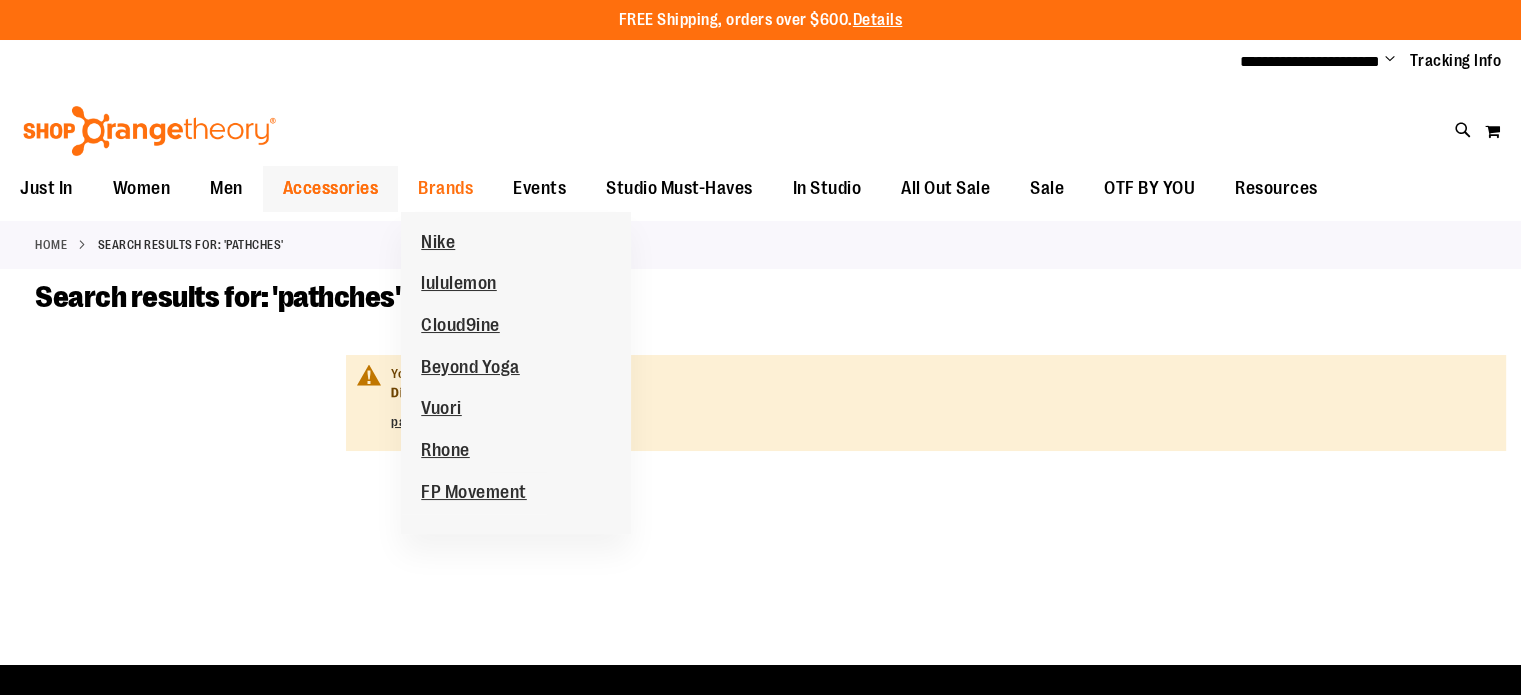 type on "**********" 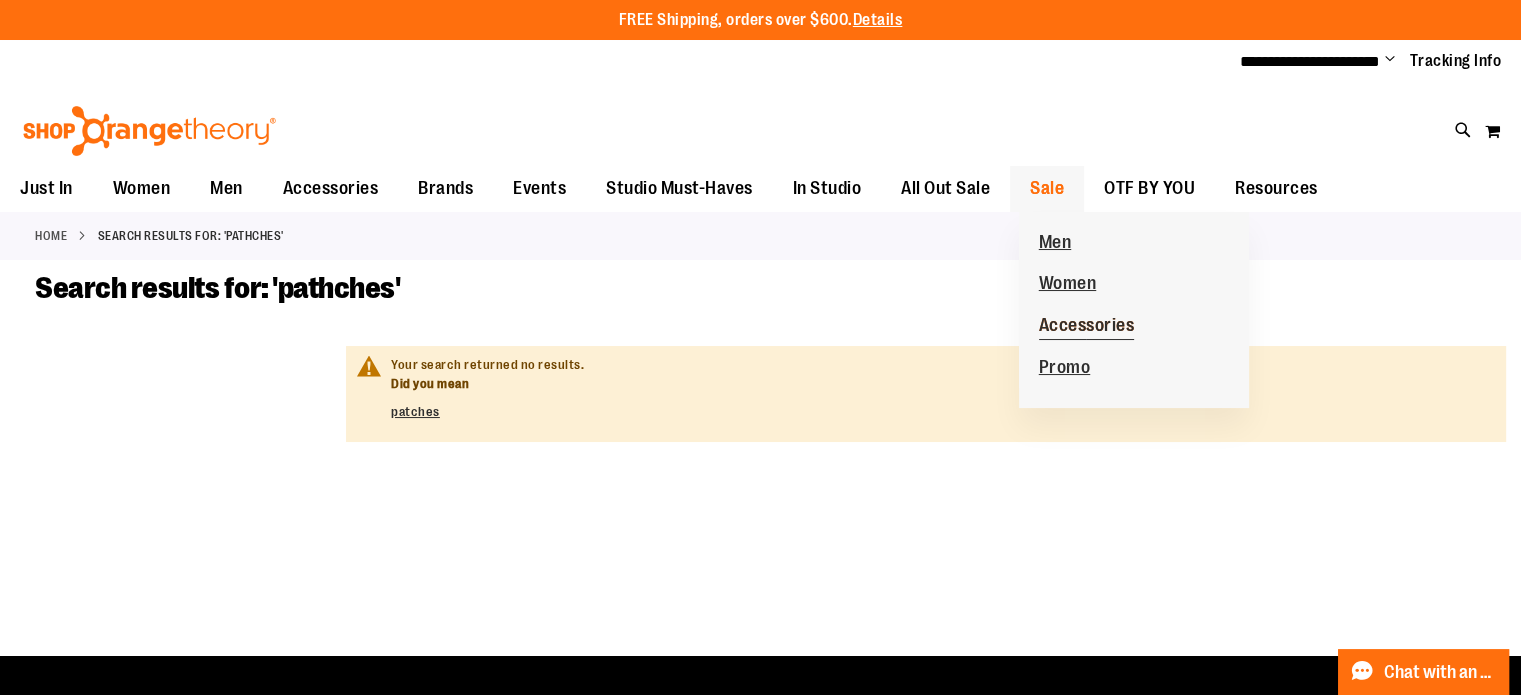 click on "Accessories" at bounding box center [1087, 327] 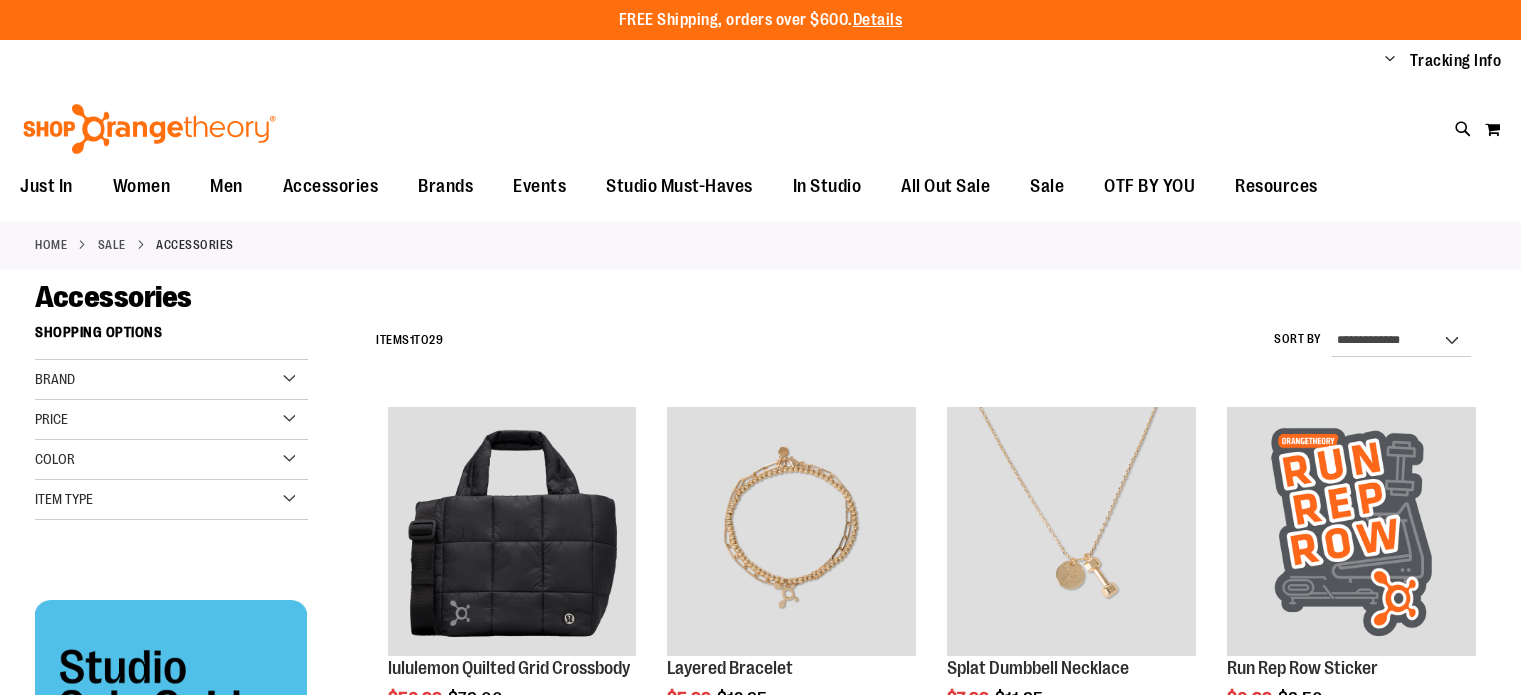 scroll, scrollTop: 0, scrollLeft: 0, axis: both 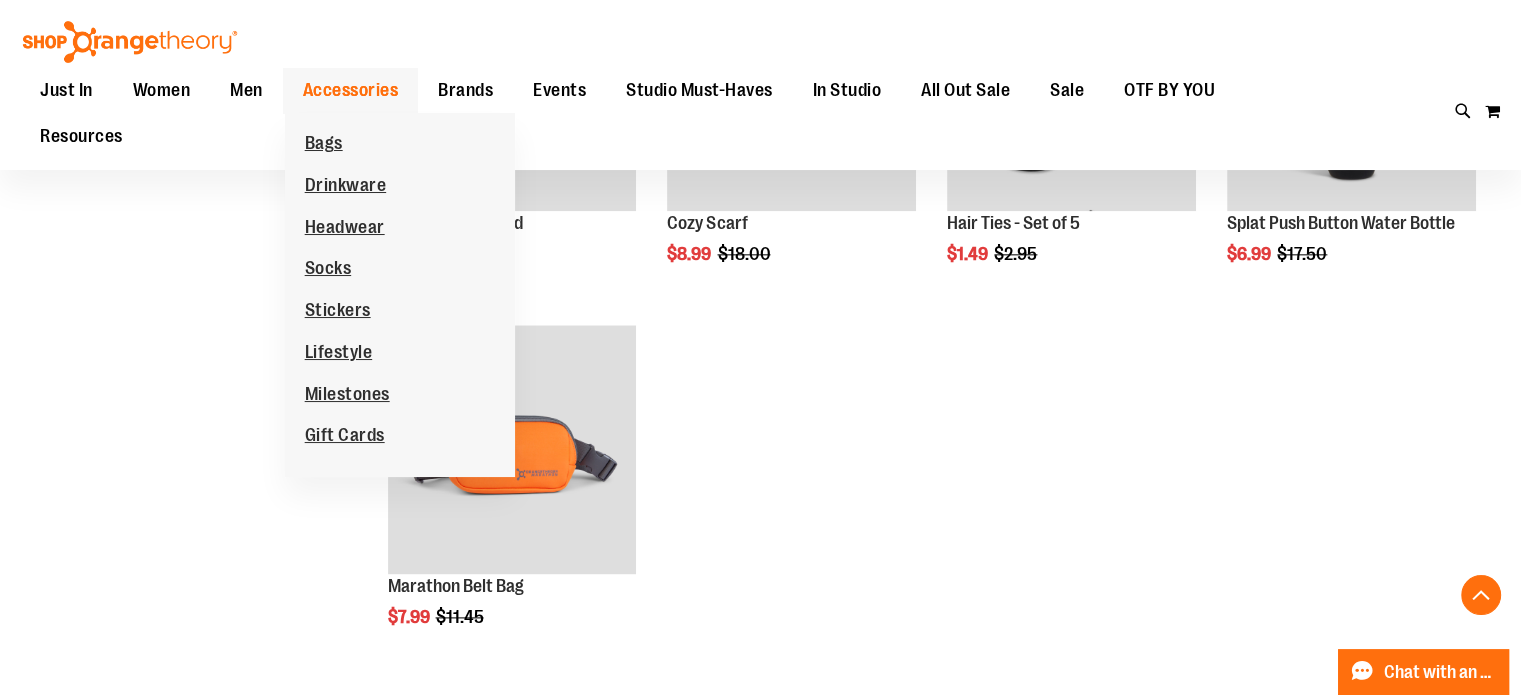 type on "**********" 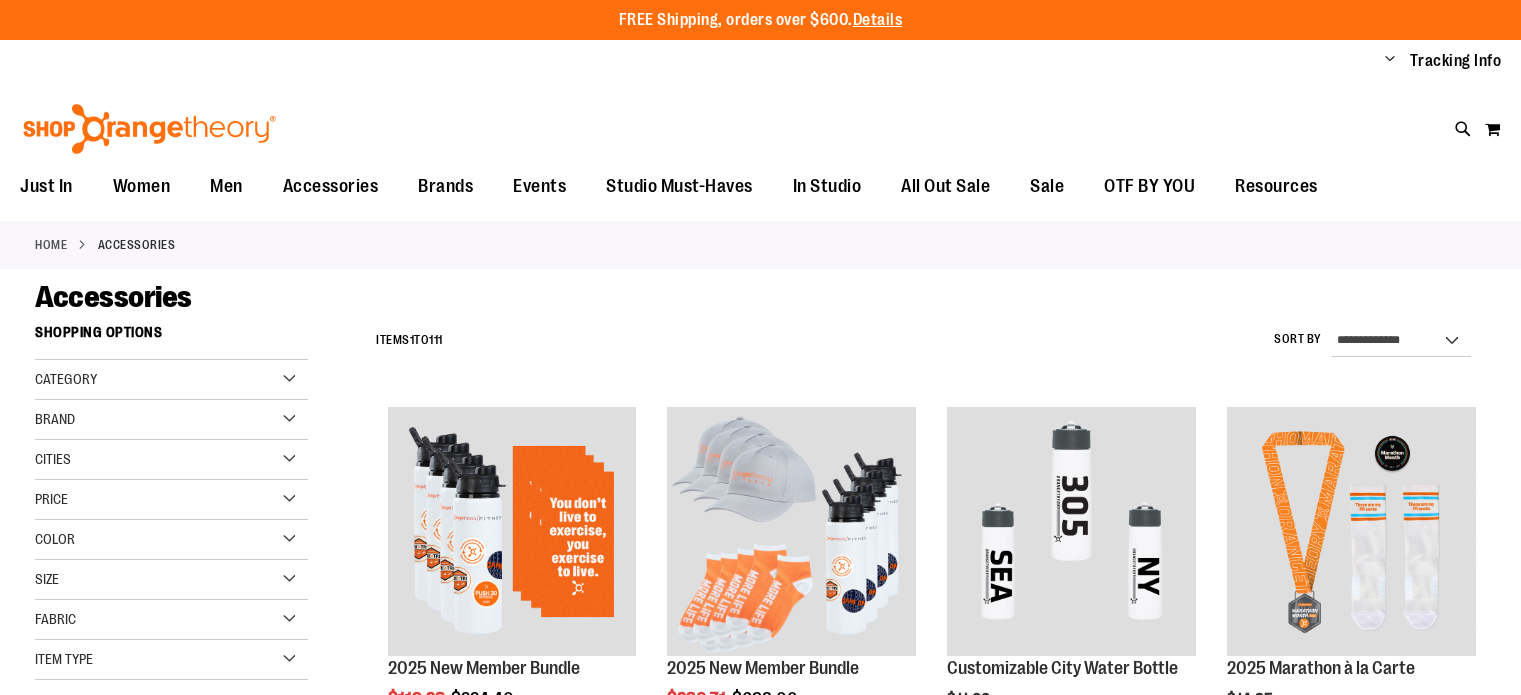 scroll, scrollTop: 0, scrollLeft: 0, axis: both 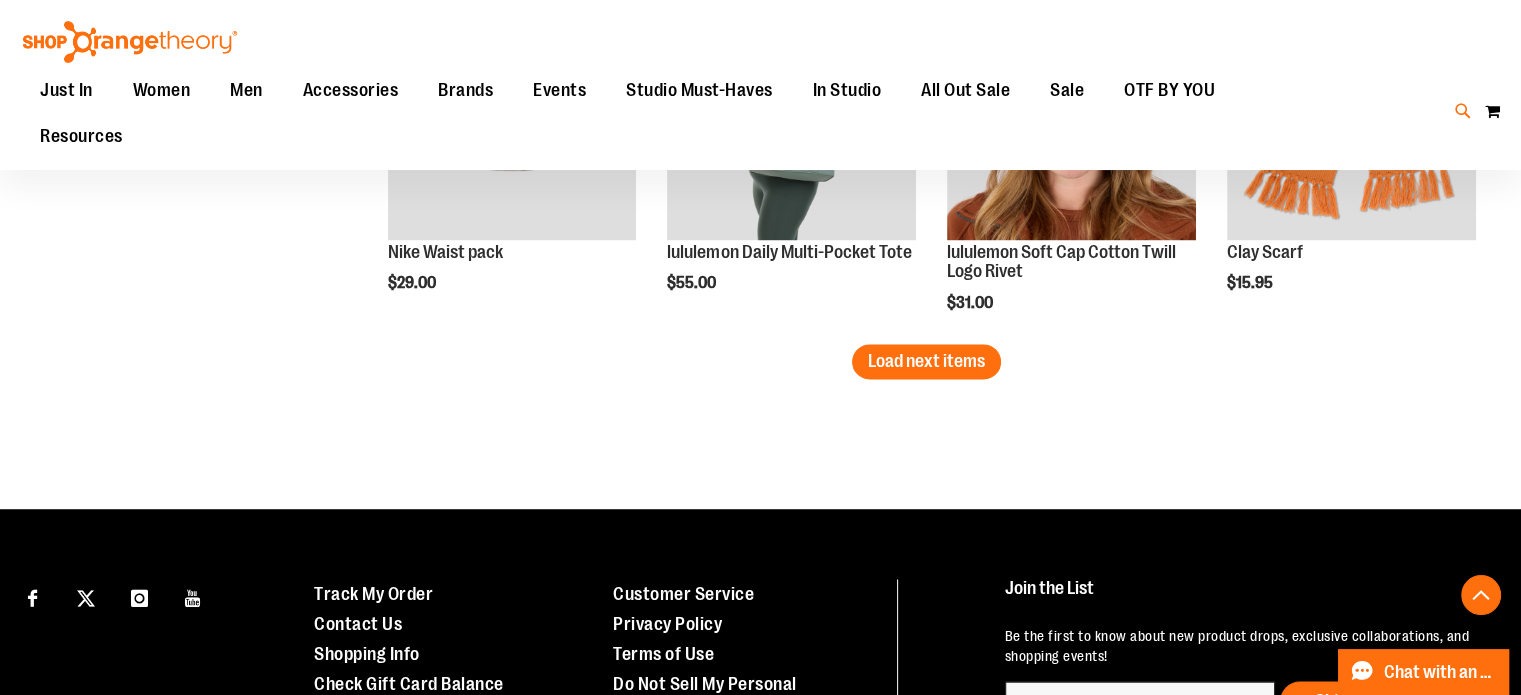 type on "**********" 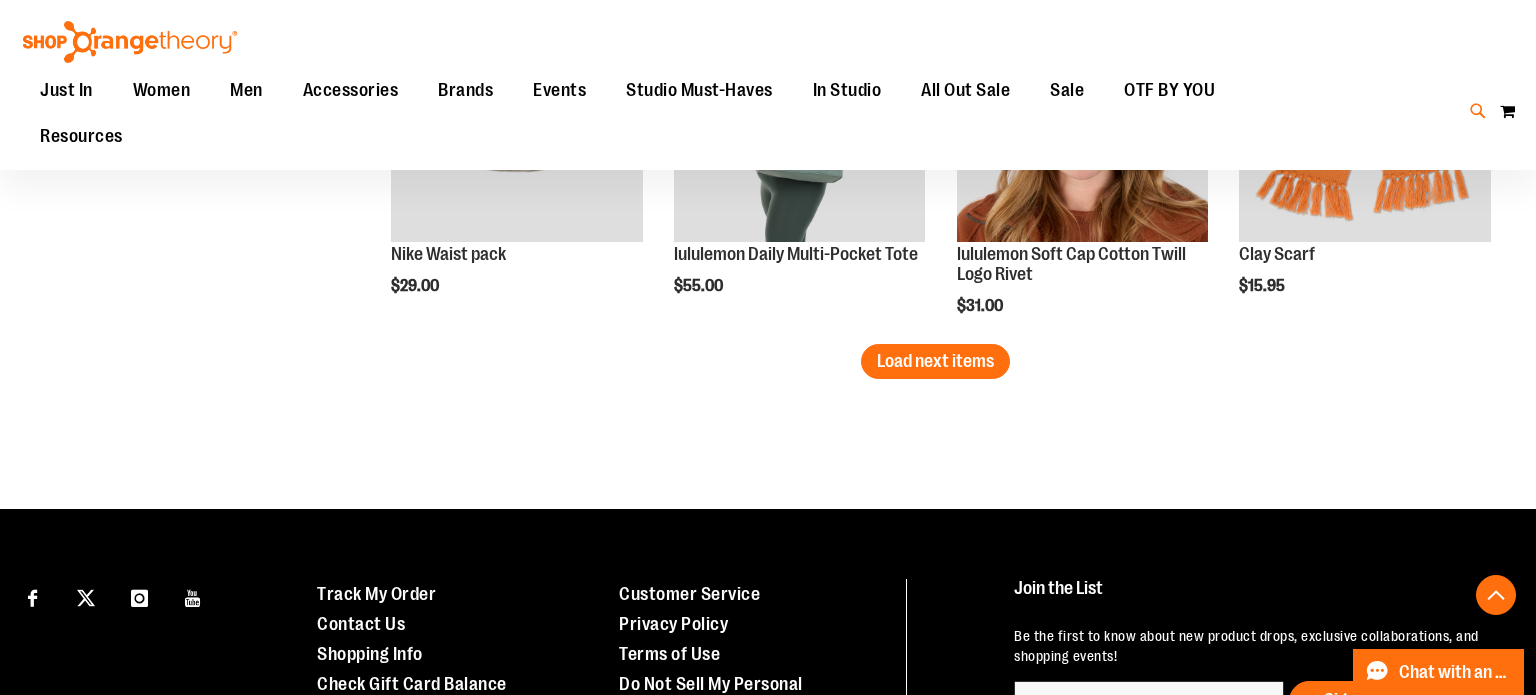 type on "*****" 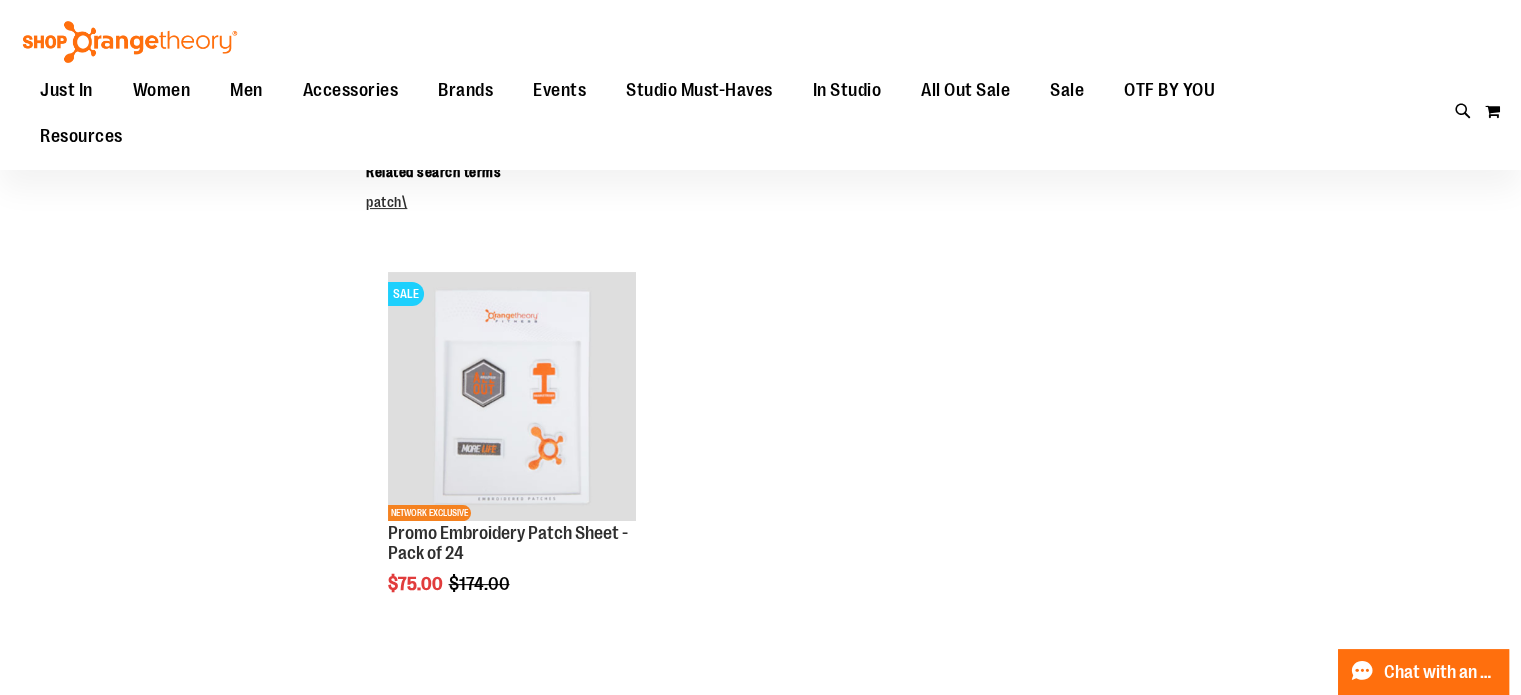 scroll, scrollTop: 400, scrollLeft: 0, axis: vertical 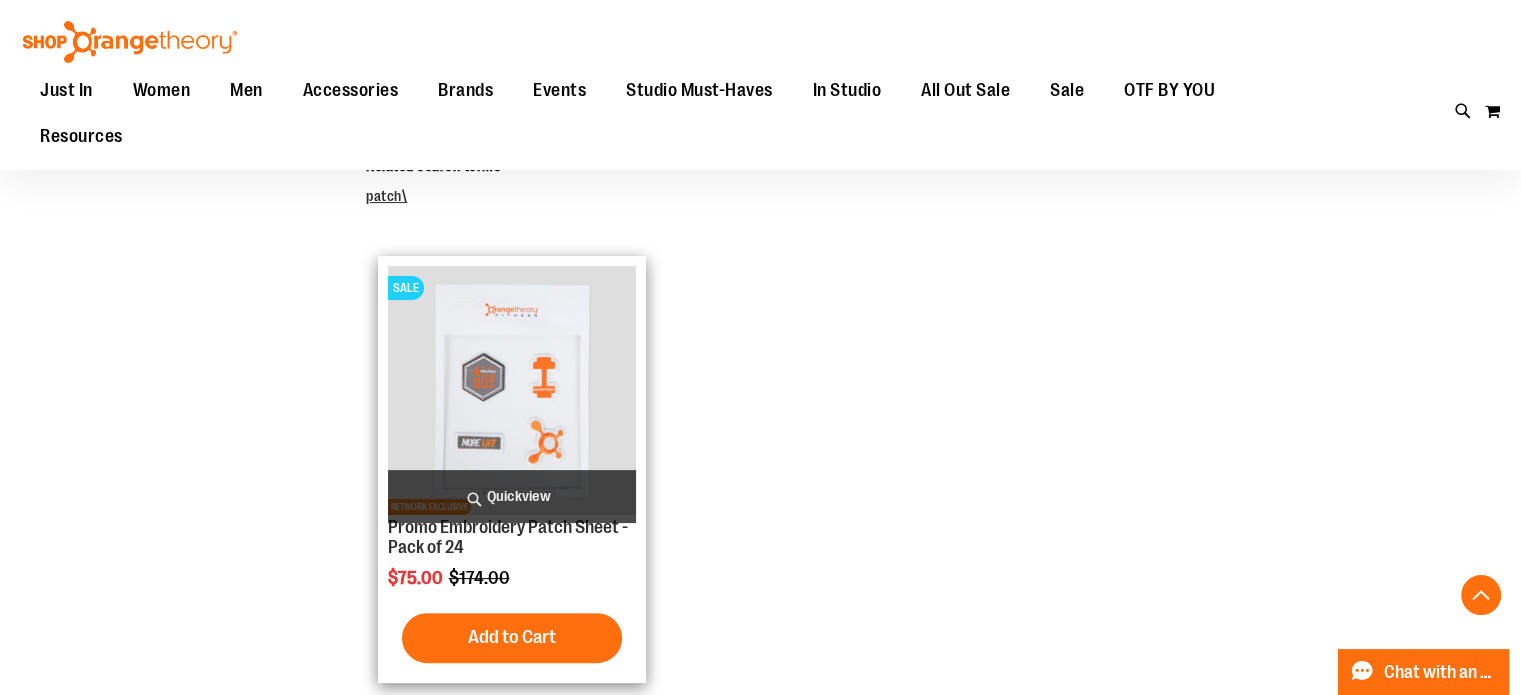 type on "**********" 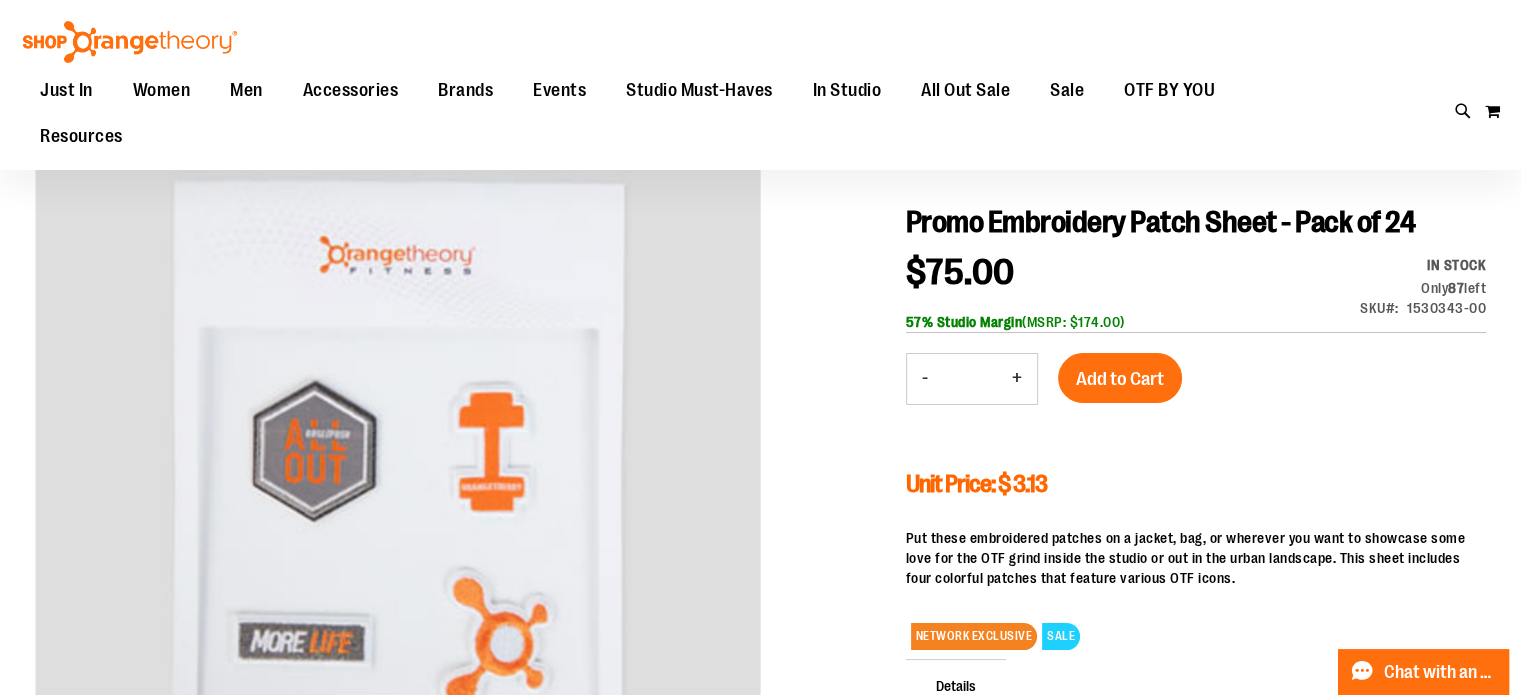scroll, scrollTop: 200, scrollLeft: 0, axis: vertical 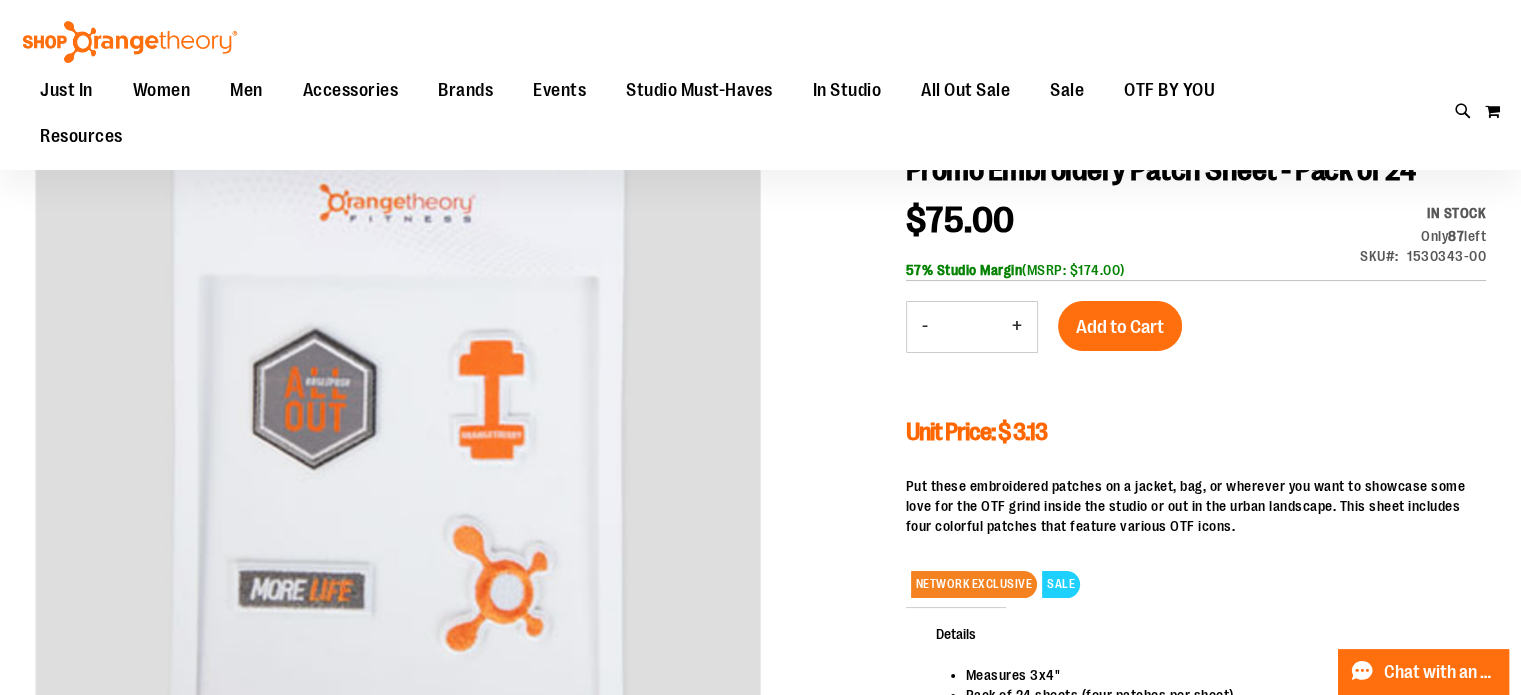 type on "**********" 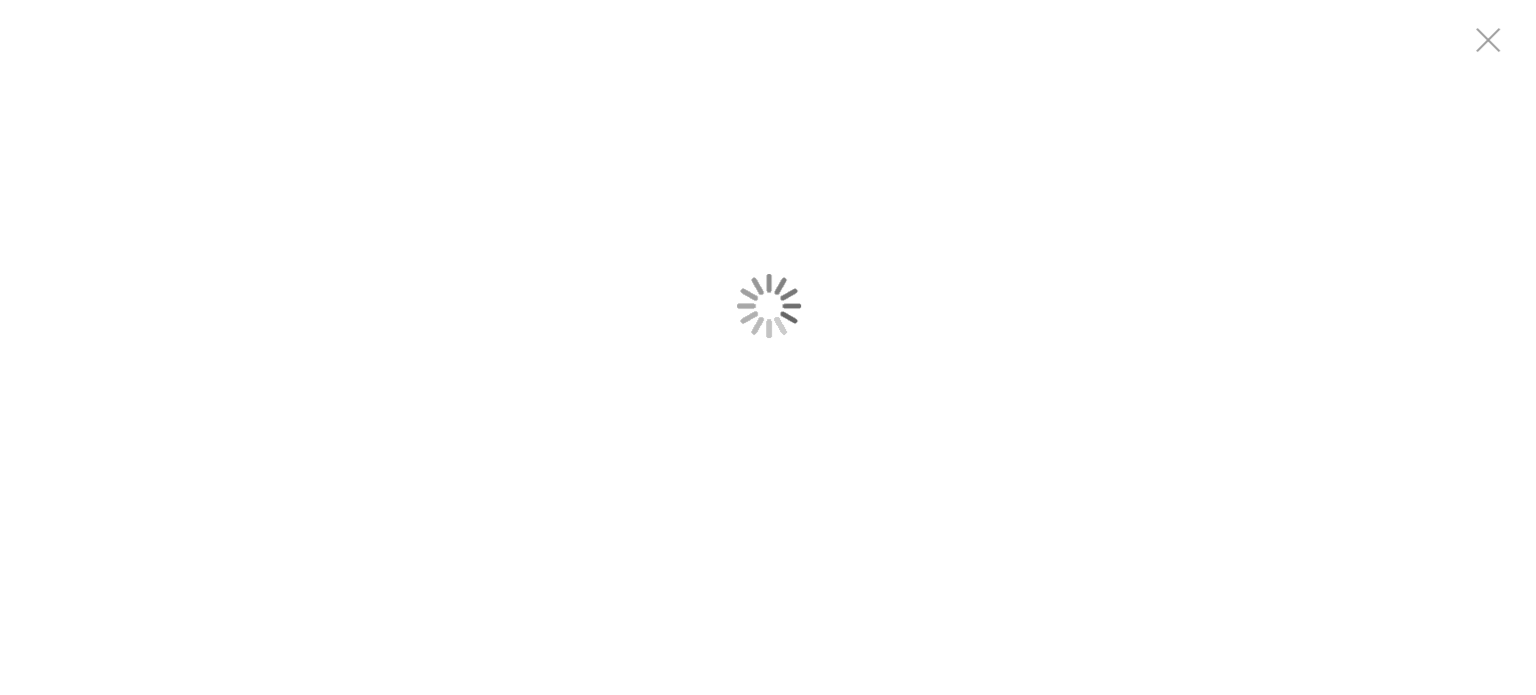 scroll, scrollTop: 0, scrollLeft: 0, axis: both 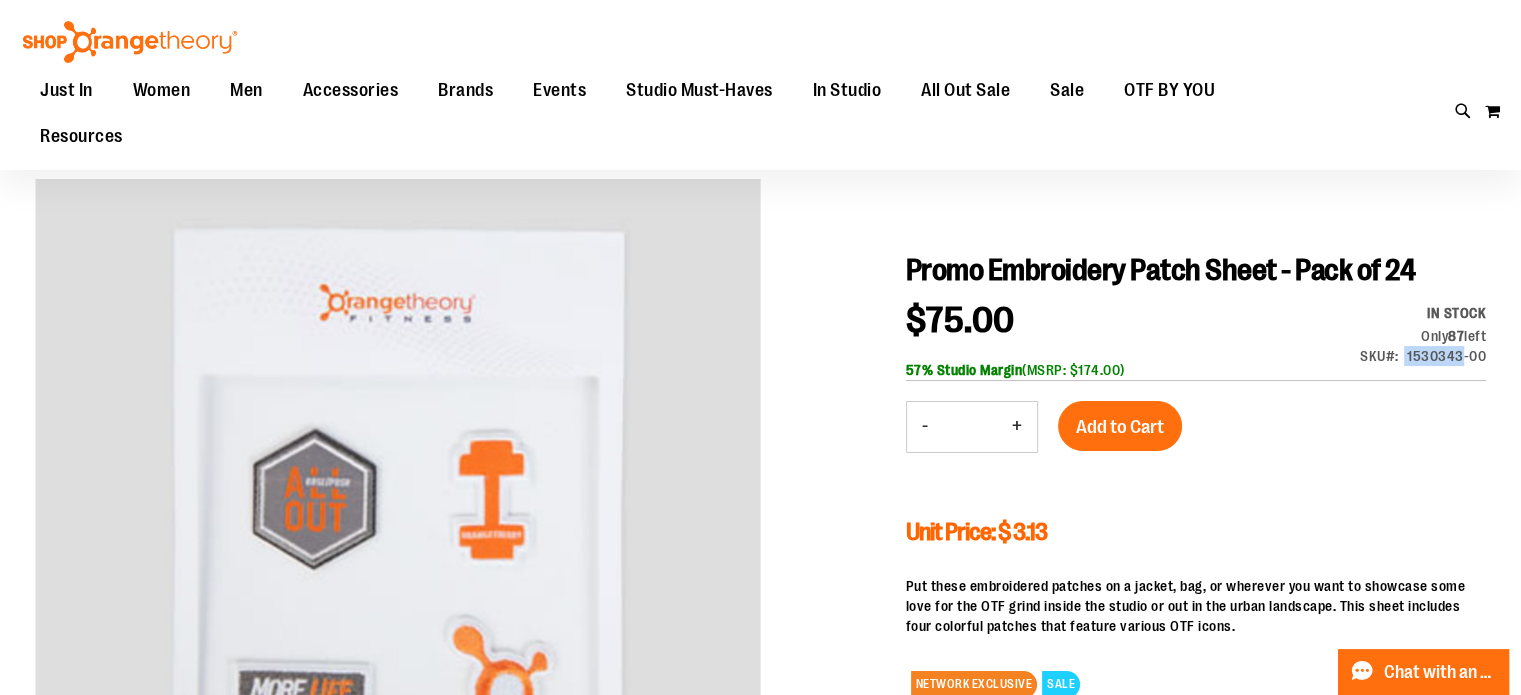 drag, startPoint x: 1461, startPoint y: 355, endPoint x: 1393, endPoint y: 359, distance: 68.117546 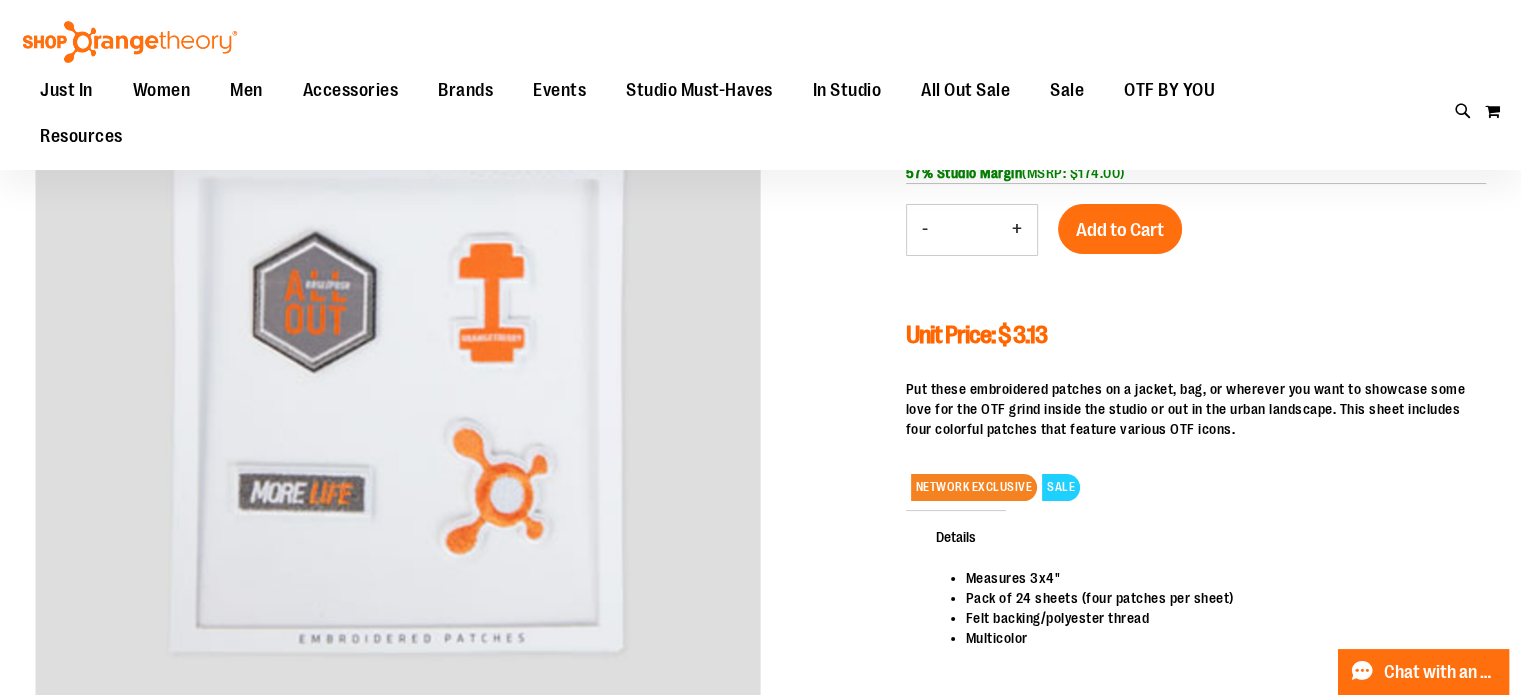 scroll, scrollTop: 300, scrollLeft: 0, axis: vertical 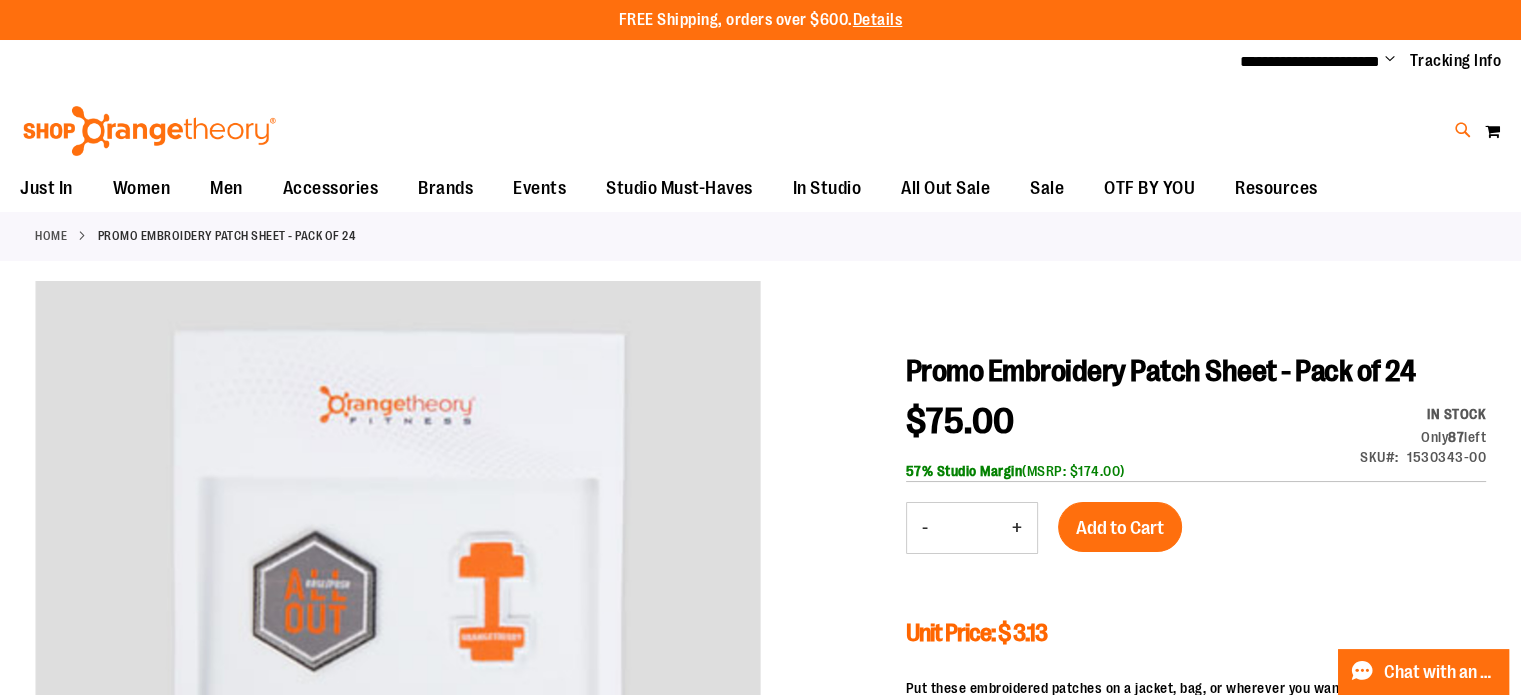 click at bounding box center [1463, 130] 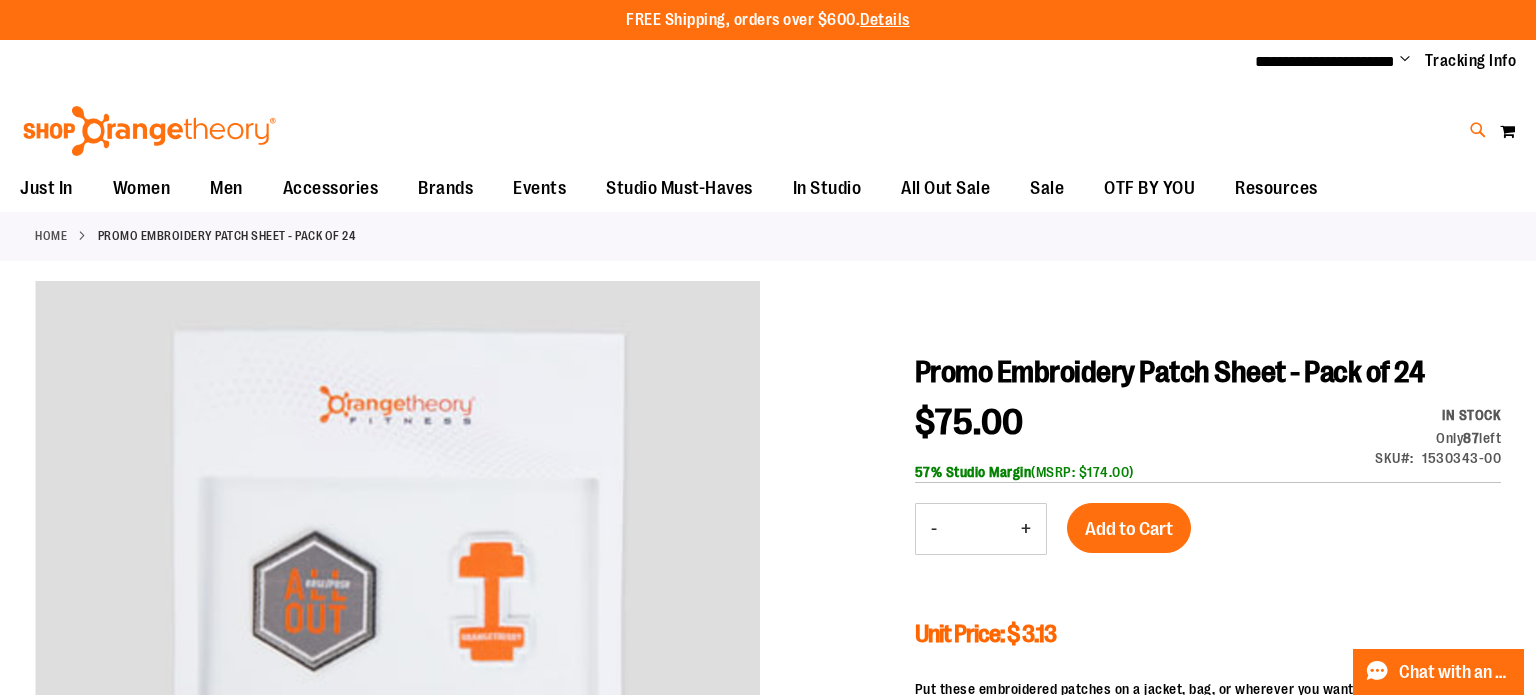 type on "*****" 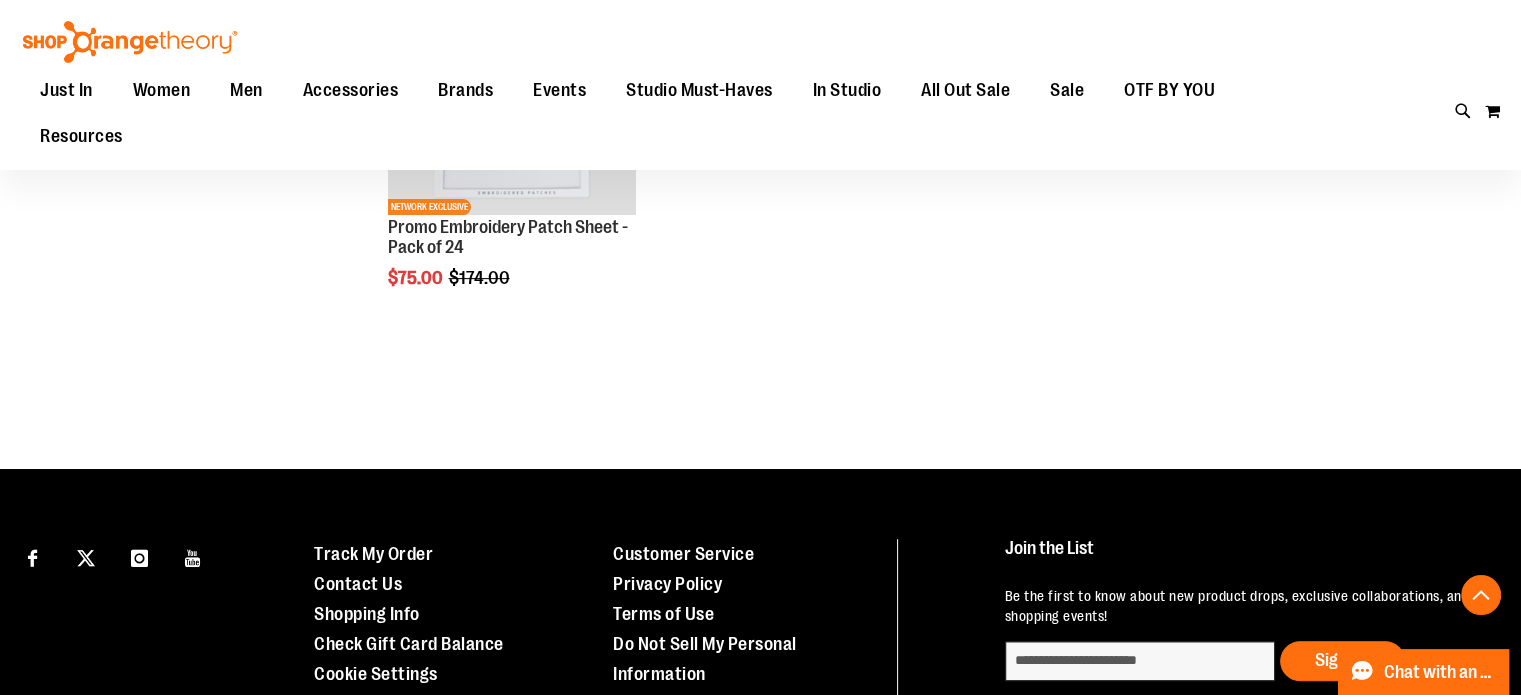 scroll, scrollTop: 400, scrollLeft: 0, axis: vertical 